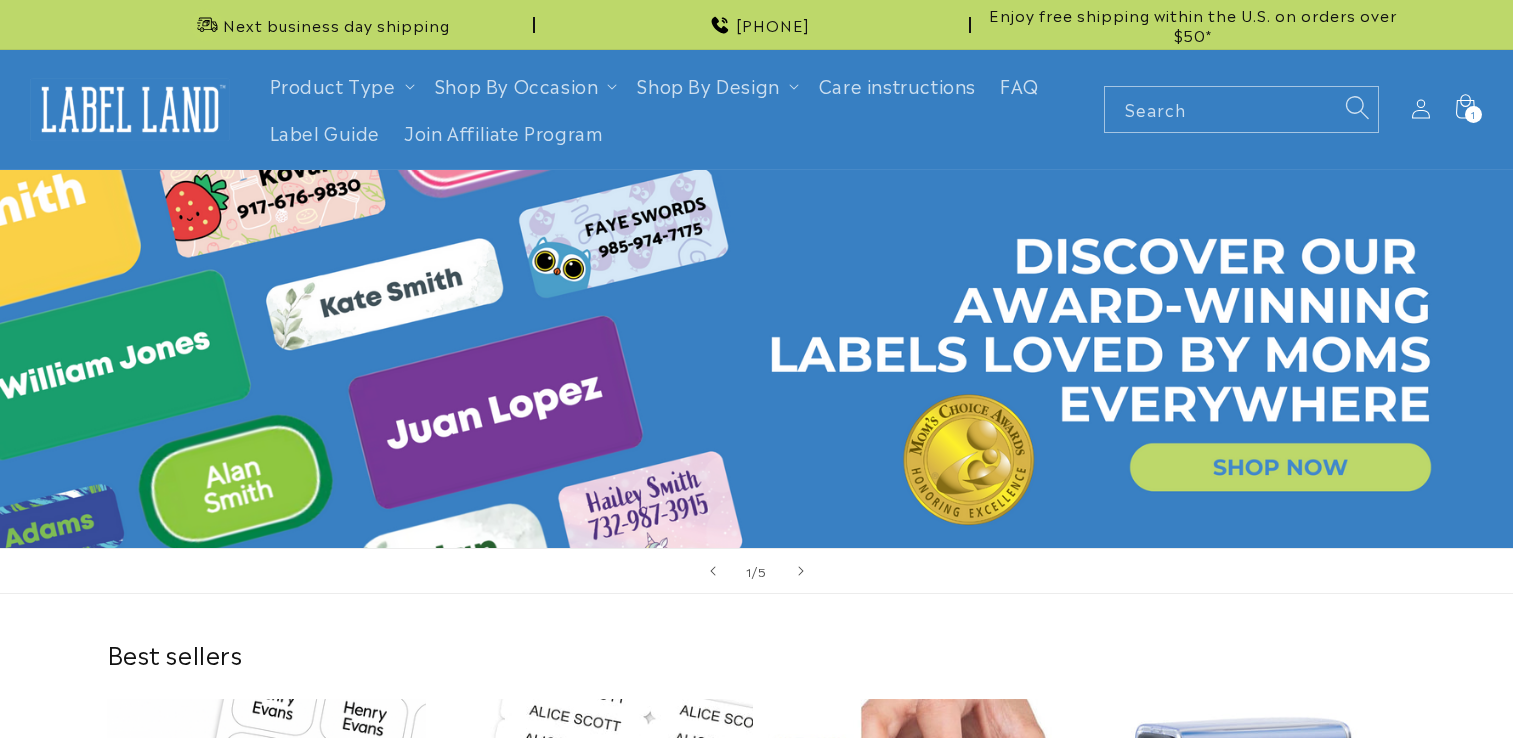 scroll, scrollTop: 0, scrollLeft: 0, axis: both 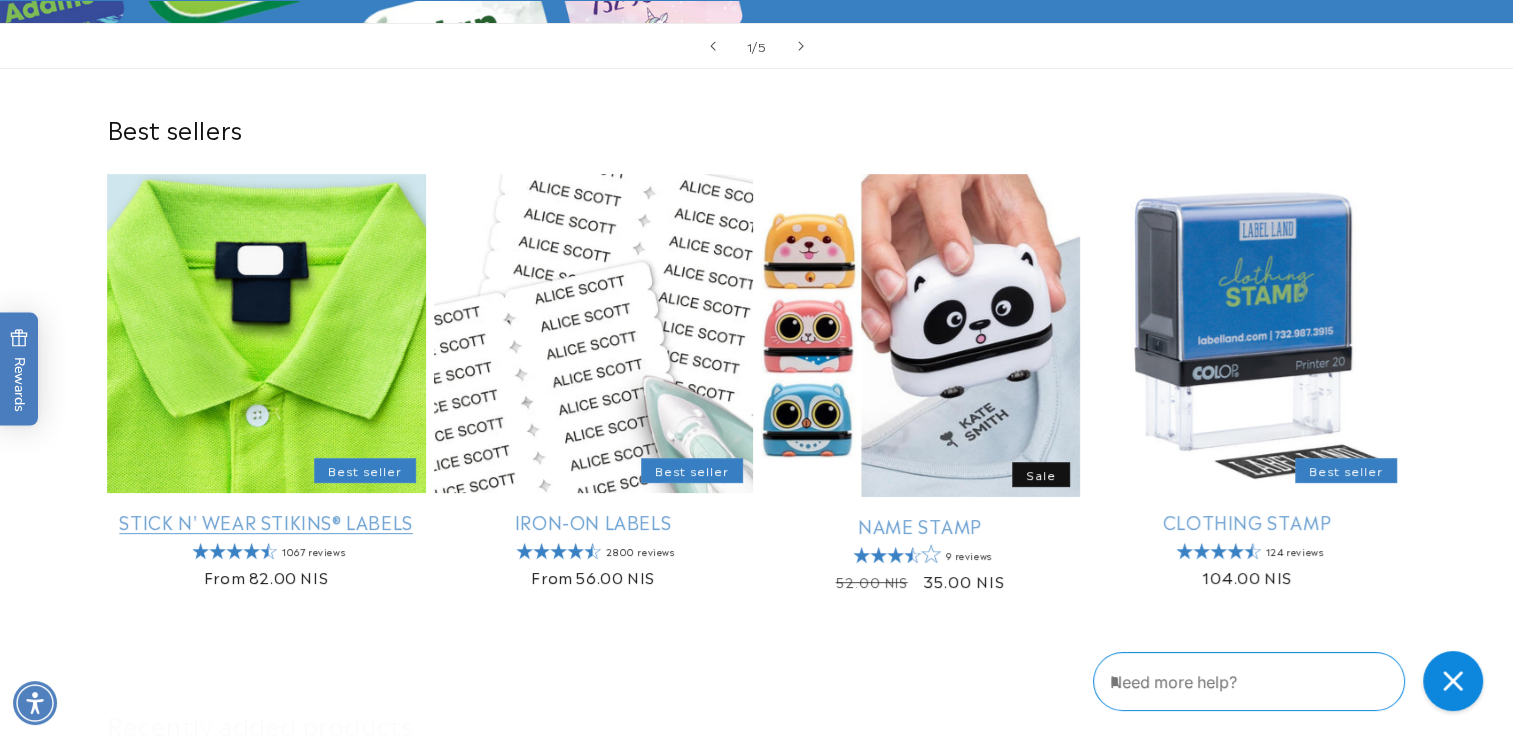 click on "Stick N' Wear Stikins® Labels" at bounding box center [266, 521] 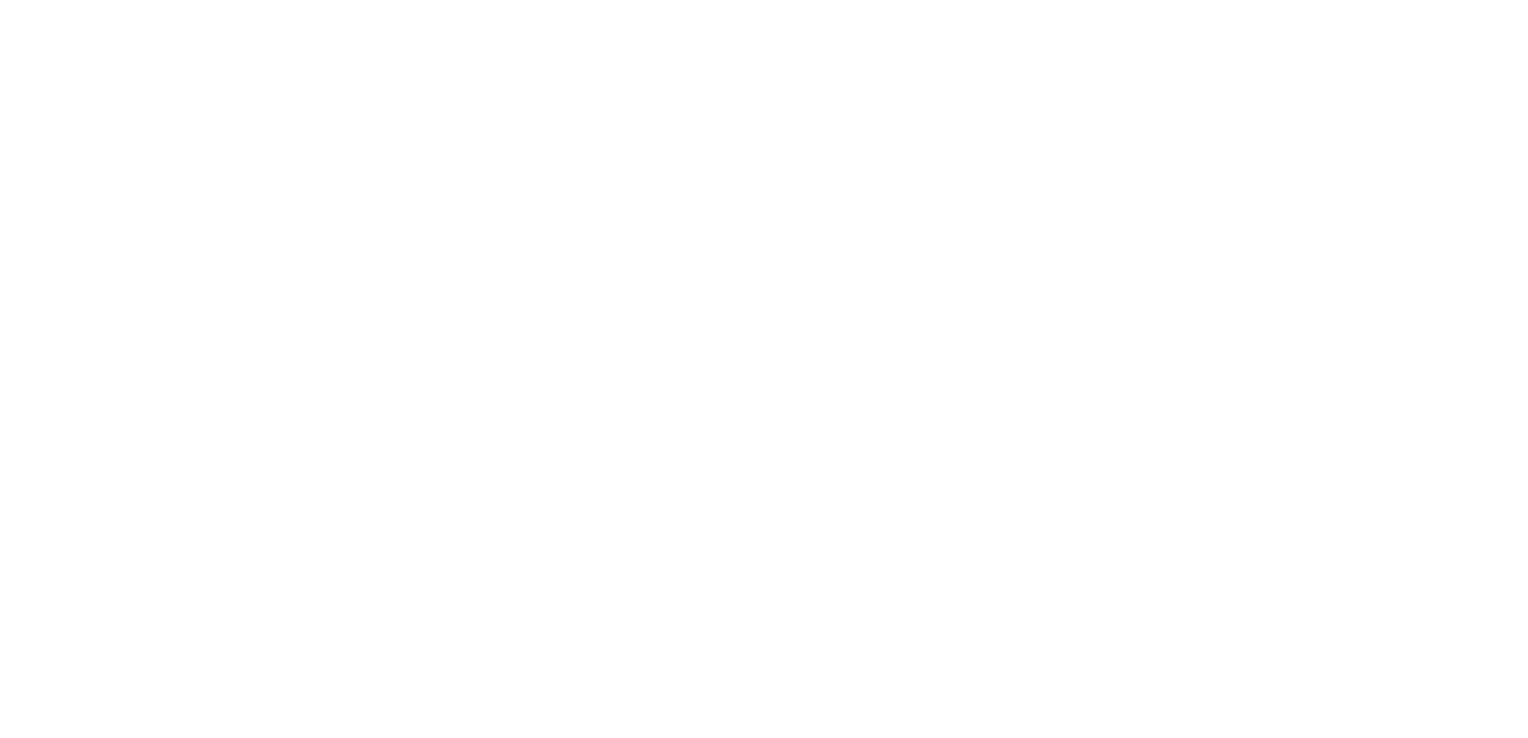 scroll, scrollTop: 0, scrollLeft: 0, axis: both 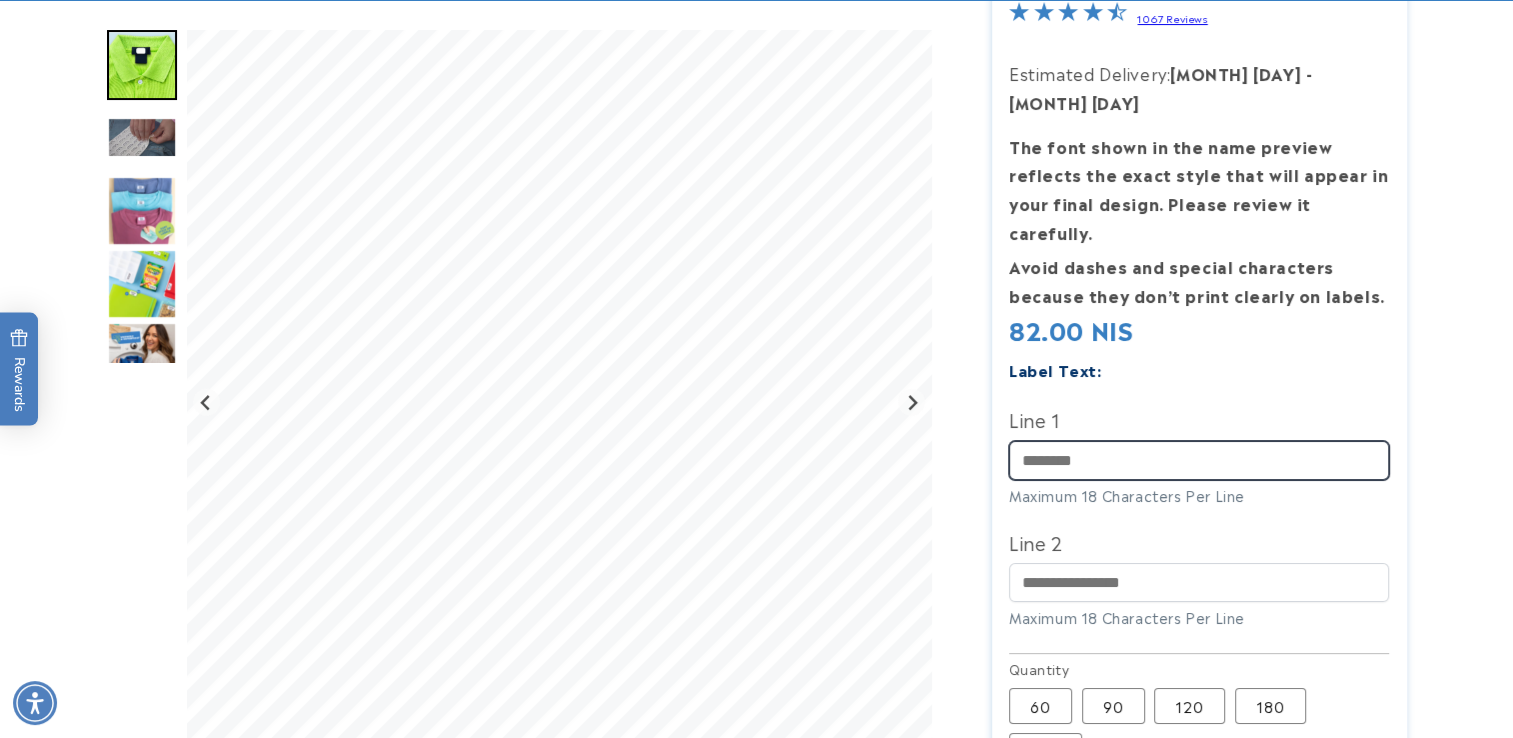 click on "Line 1" at bounding box center (1199, 460) 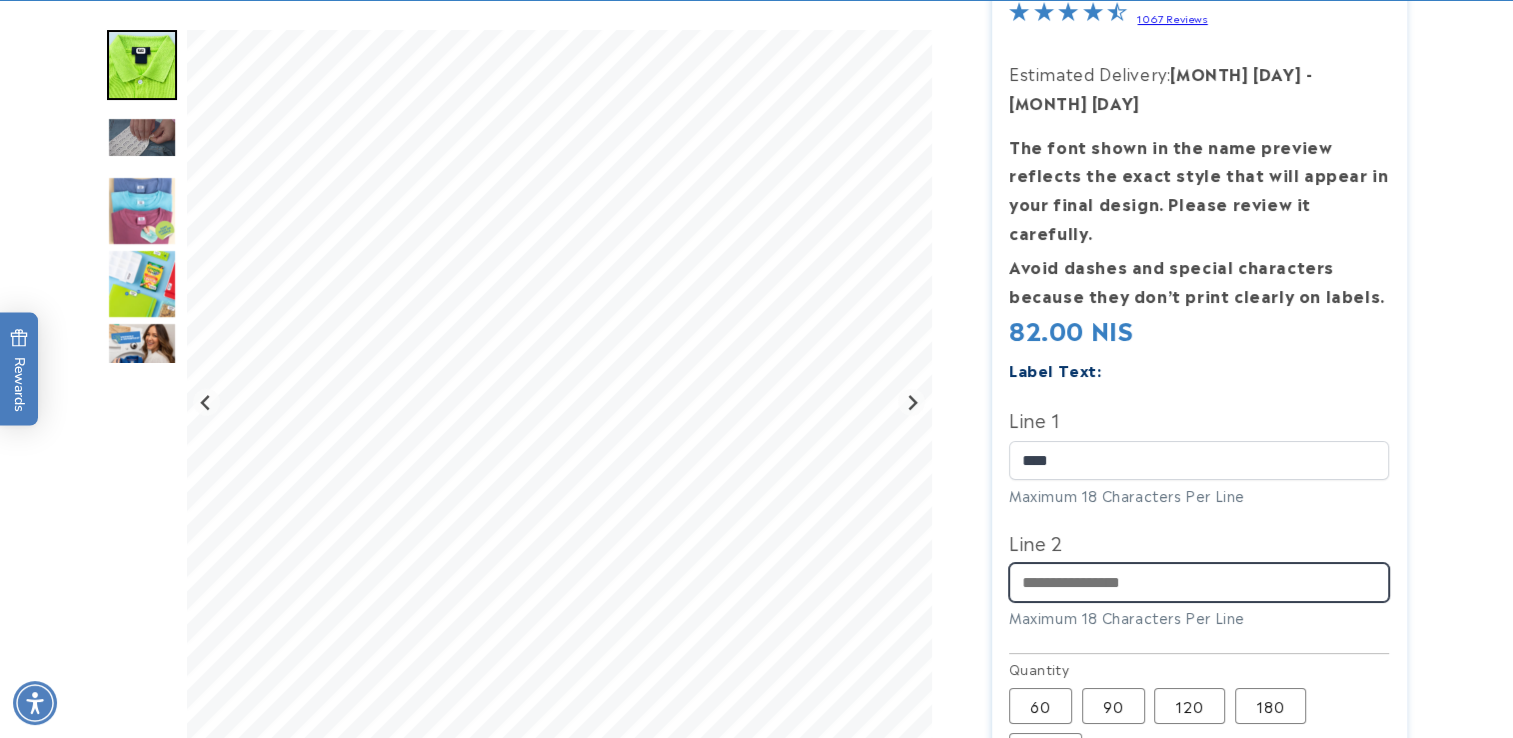 click on "Line 2" at bounding box center [1199, 582] 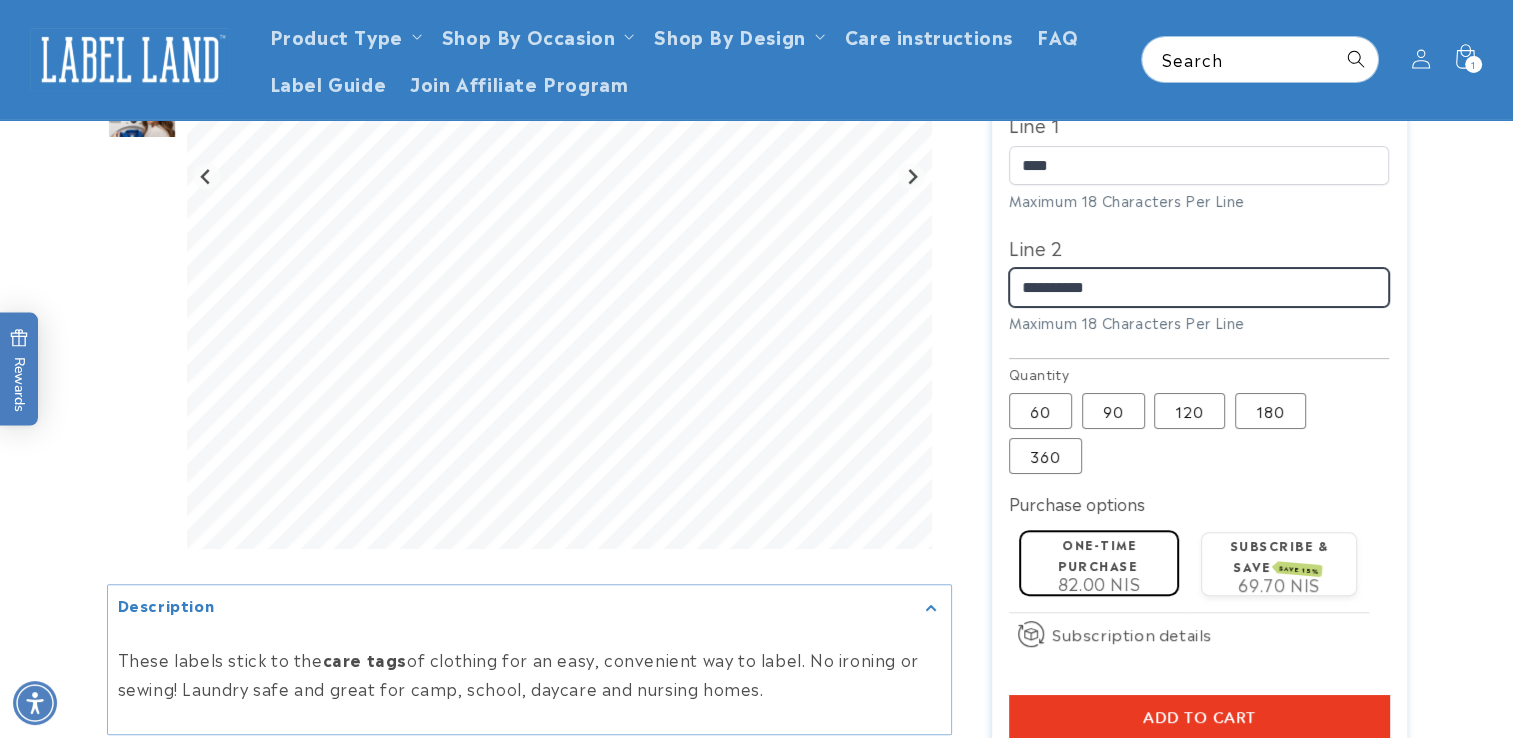 scroll, scrollTop: 0, scrollLeft: 0, axis: both 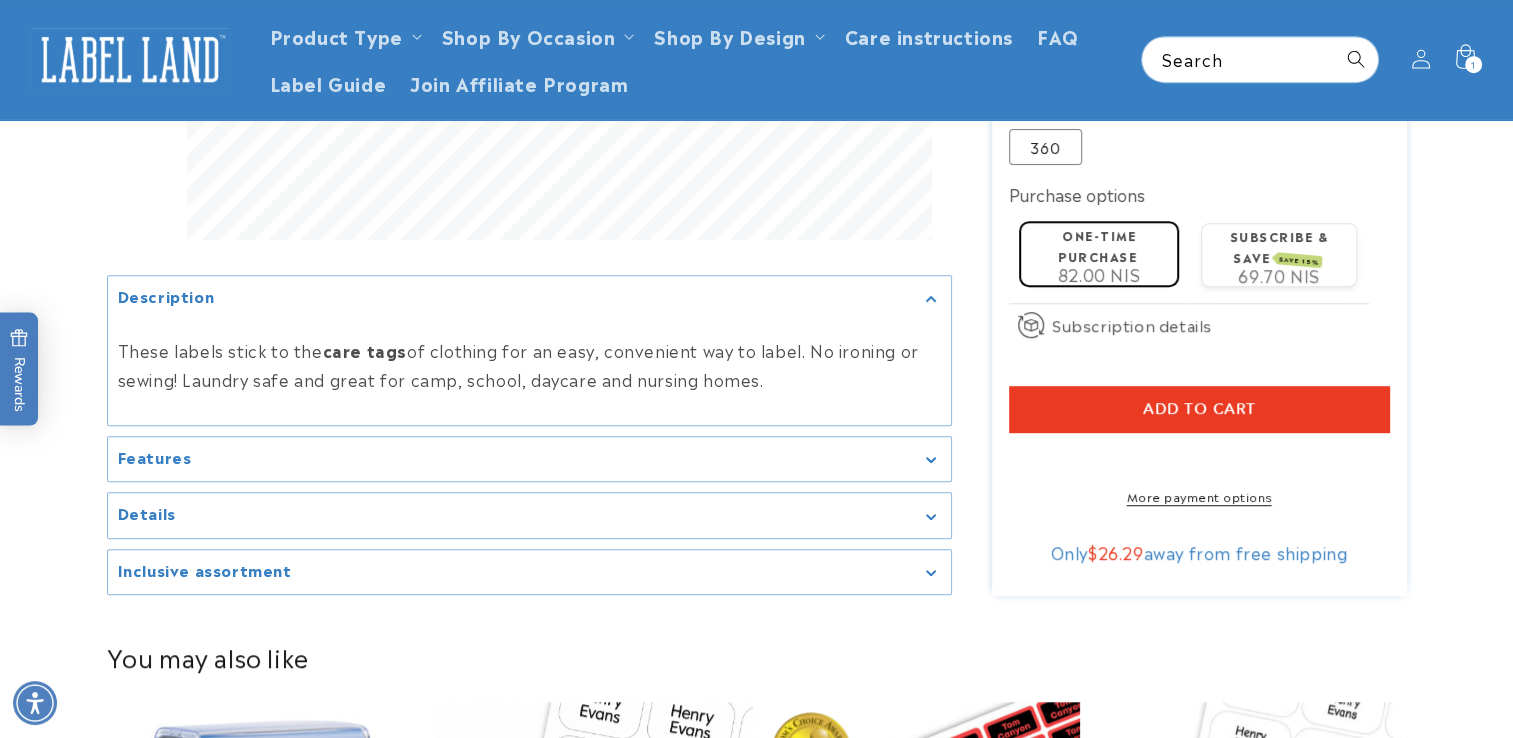 click on "Add to cart" at bounding box center (1199, 409) 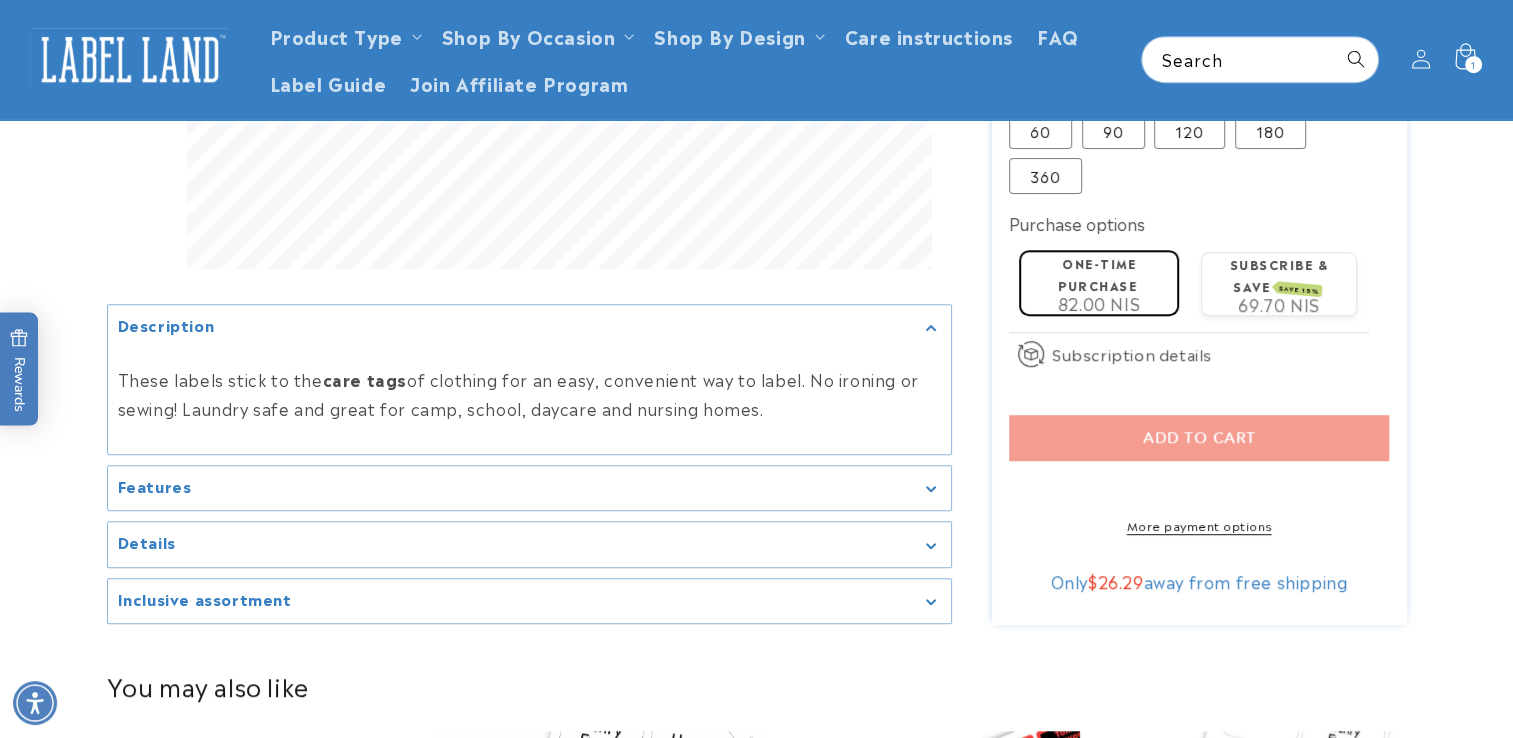 click 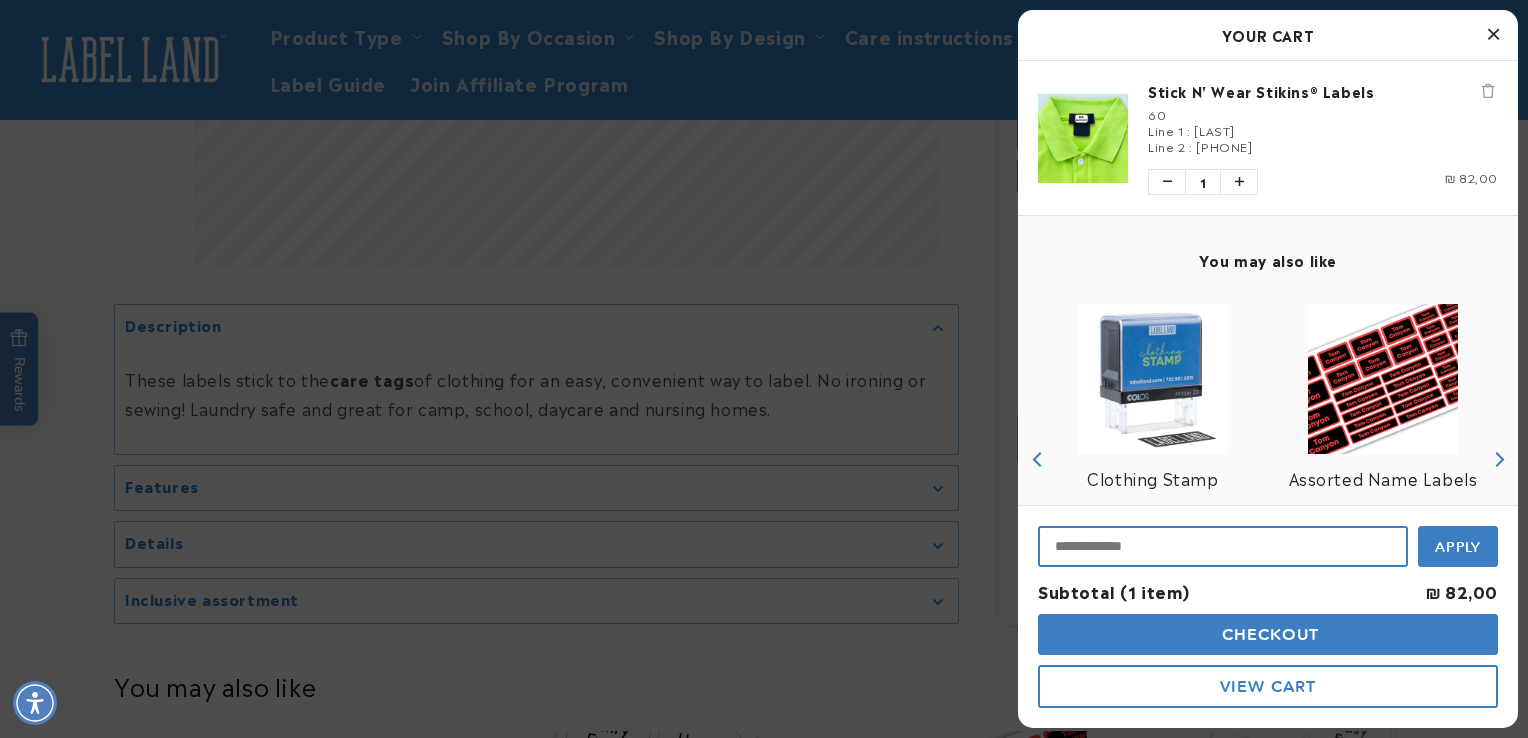 click at bounding box center [1223, 546] 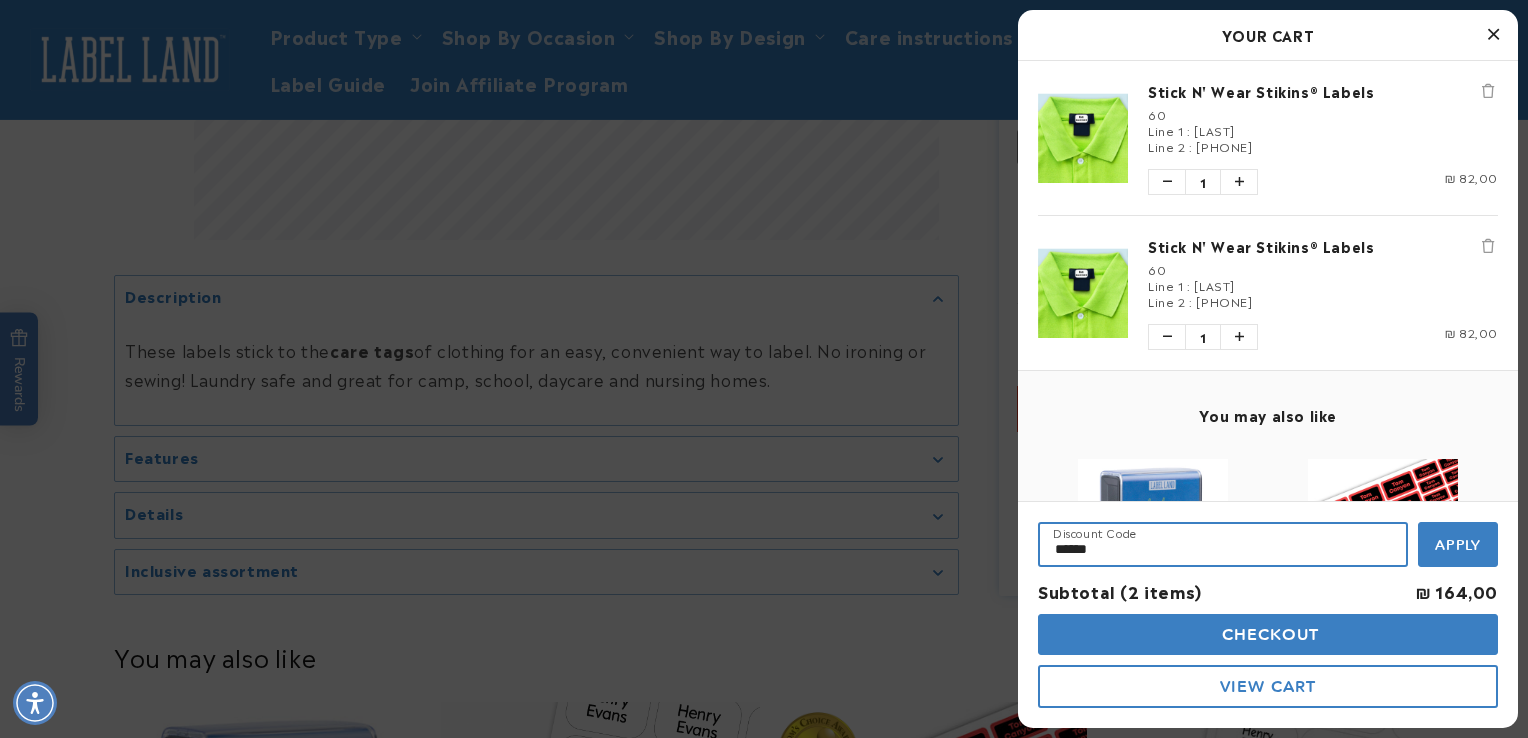 type on "******" 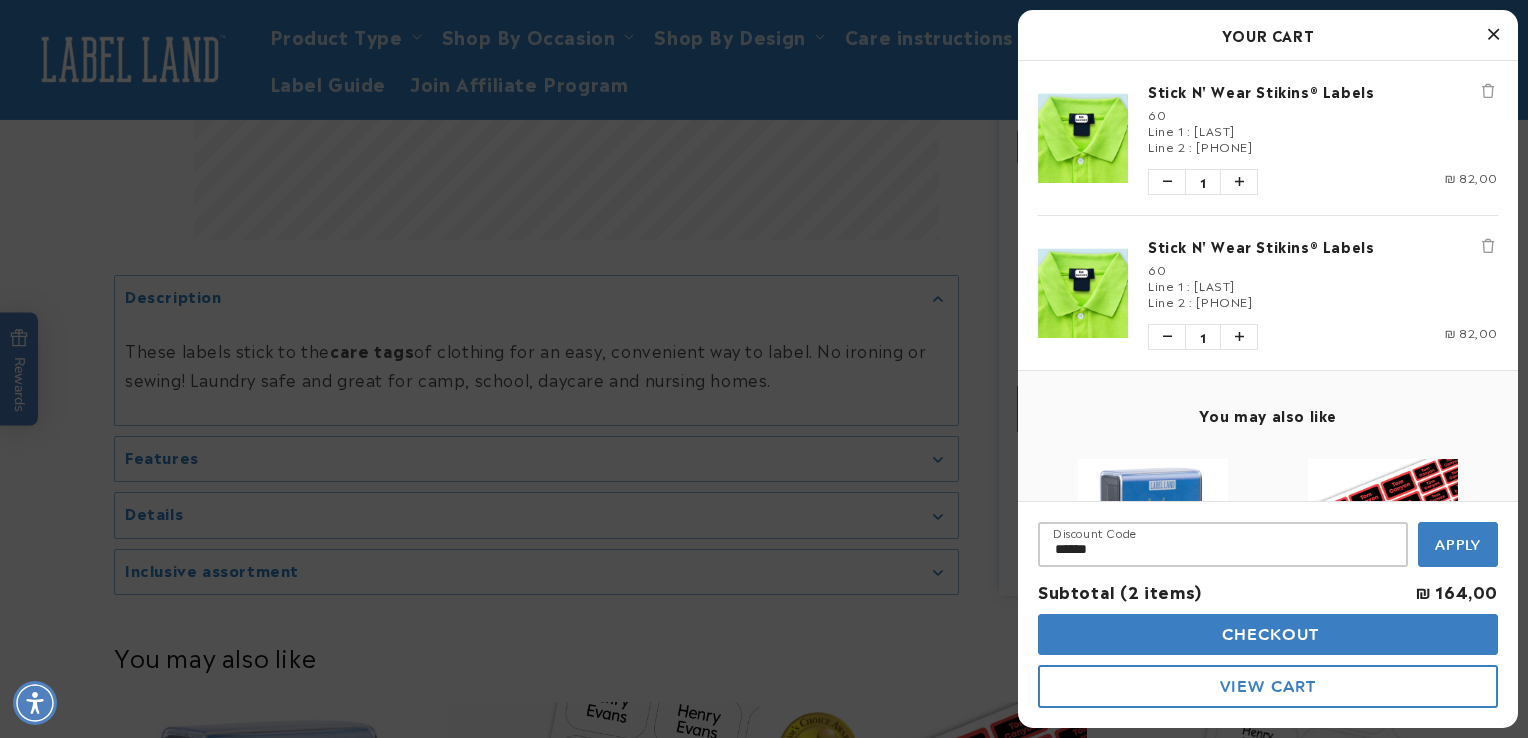 click on "Apply" at bounding box center [1458, 545] 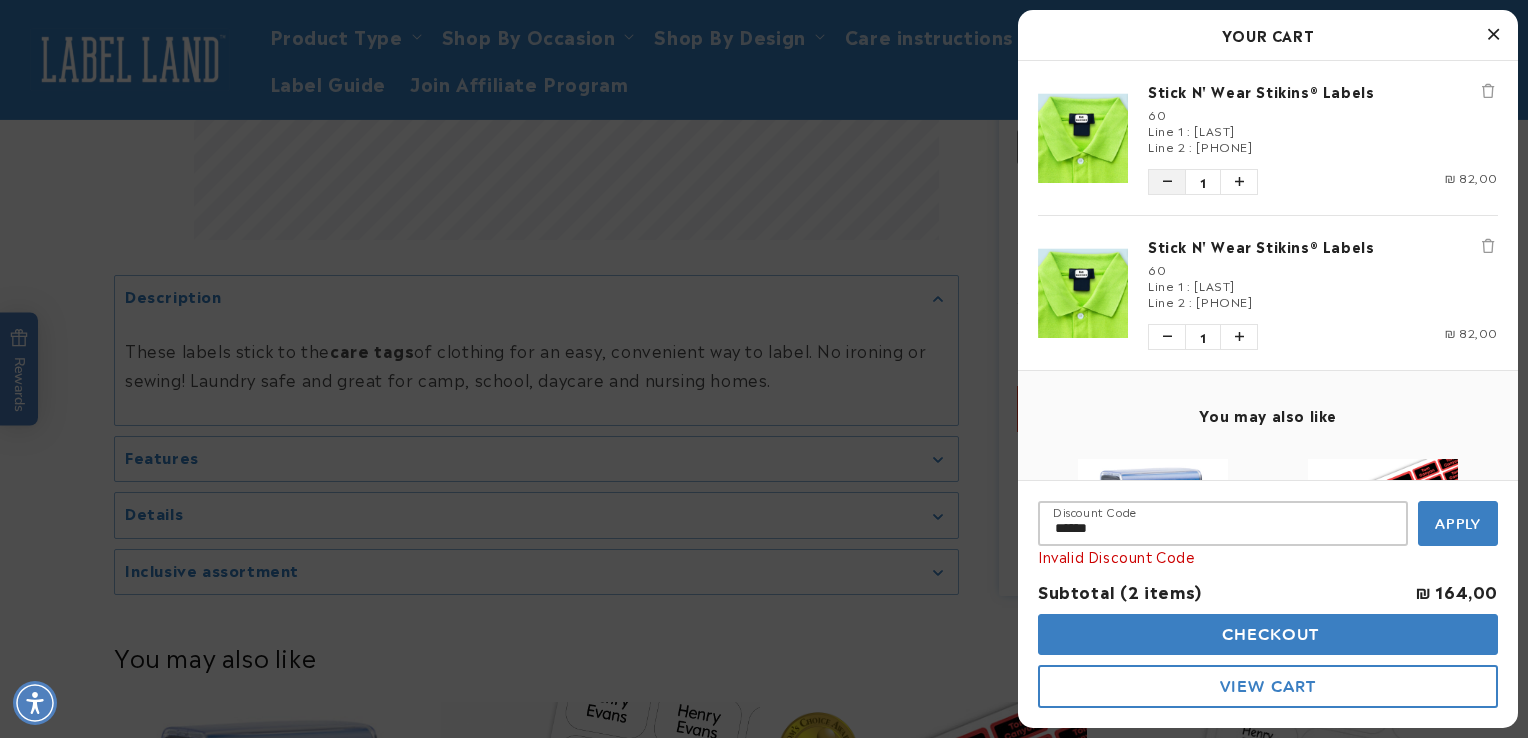 click at bounding box center (1167, 182) 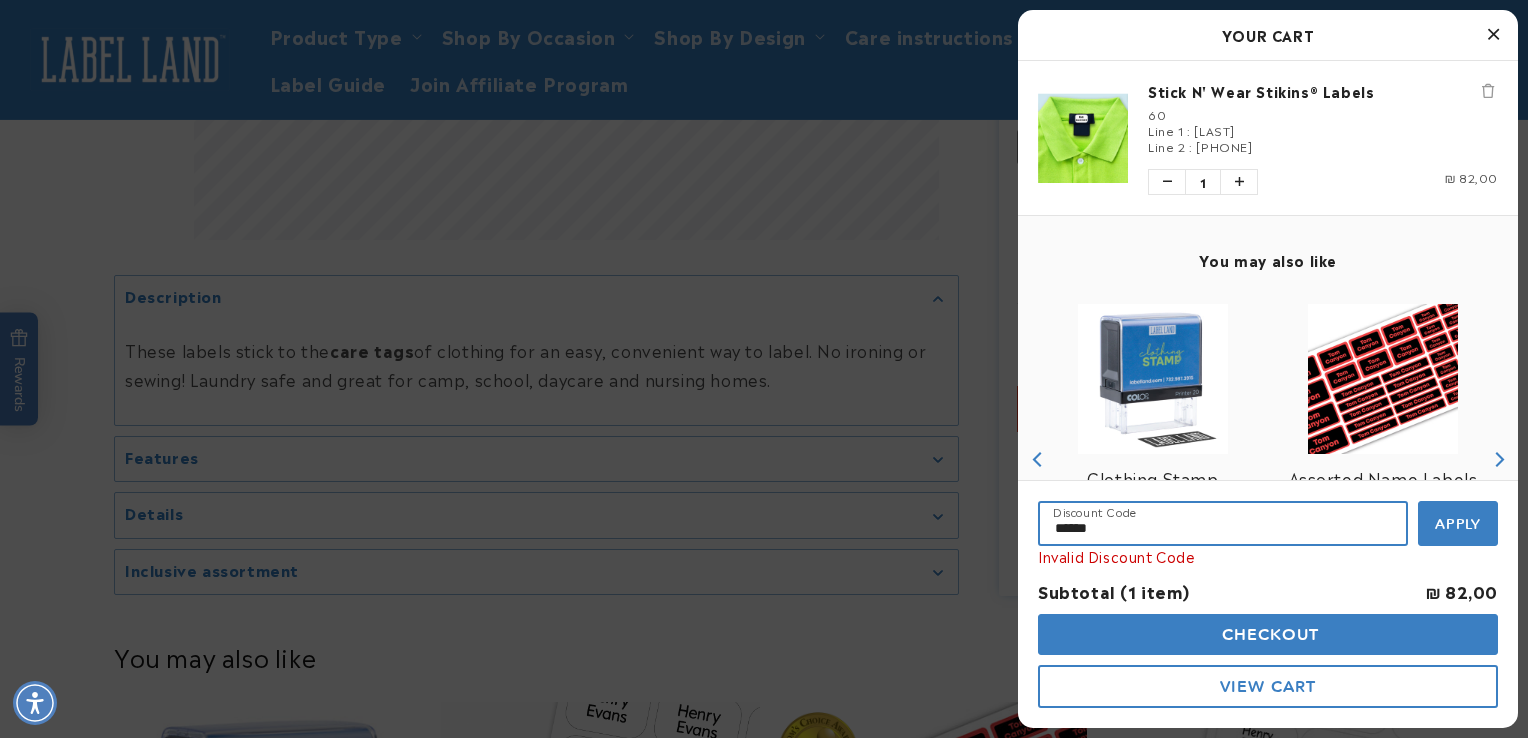 click on "******" at bounding box center (1223, 523) 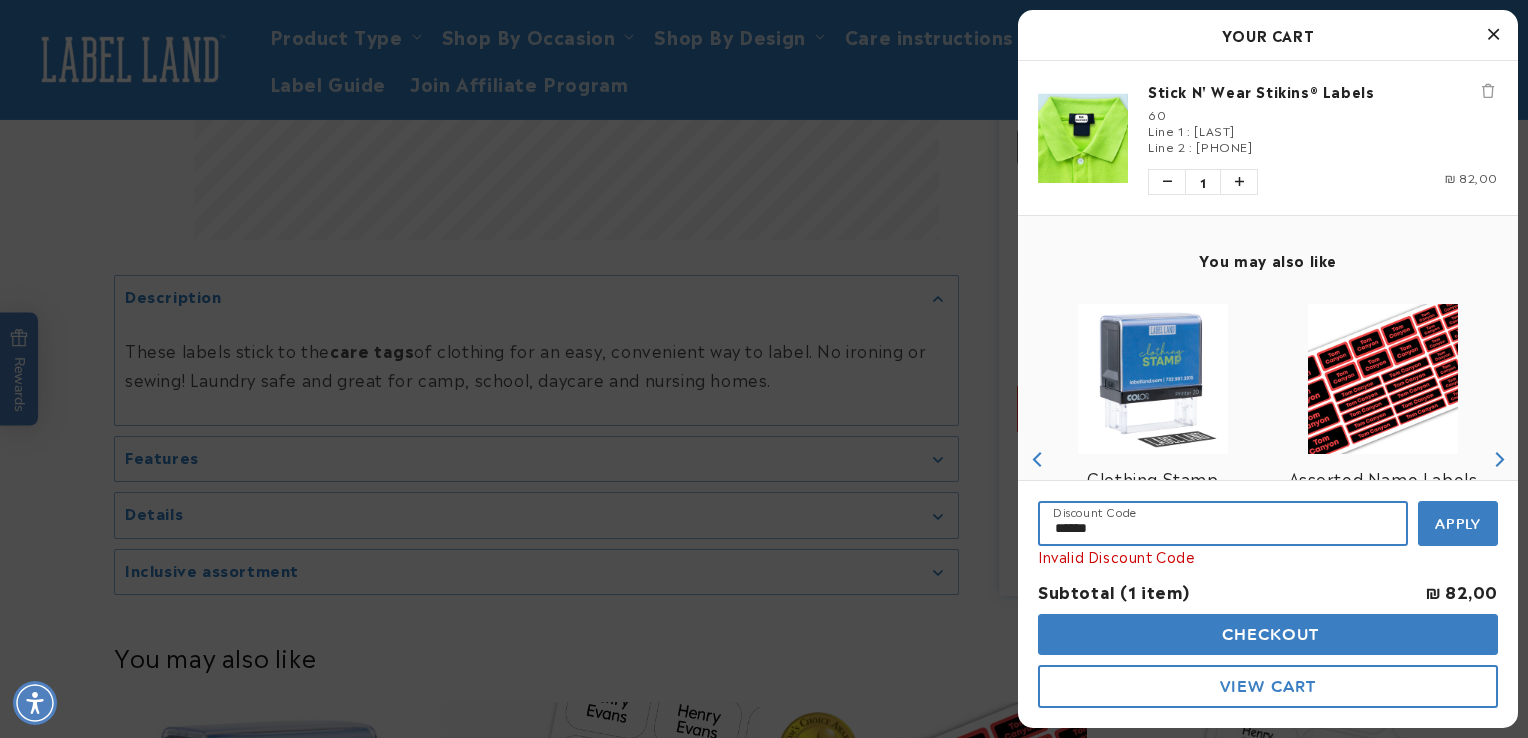 click on "******" at bounding box center (1223, 523) 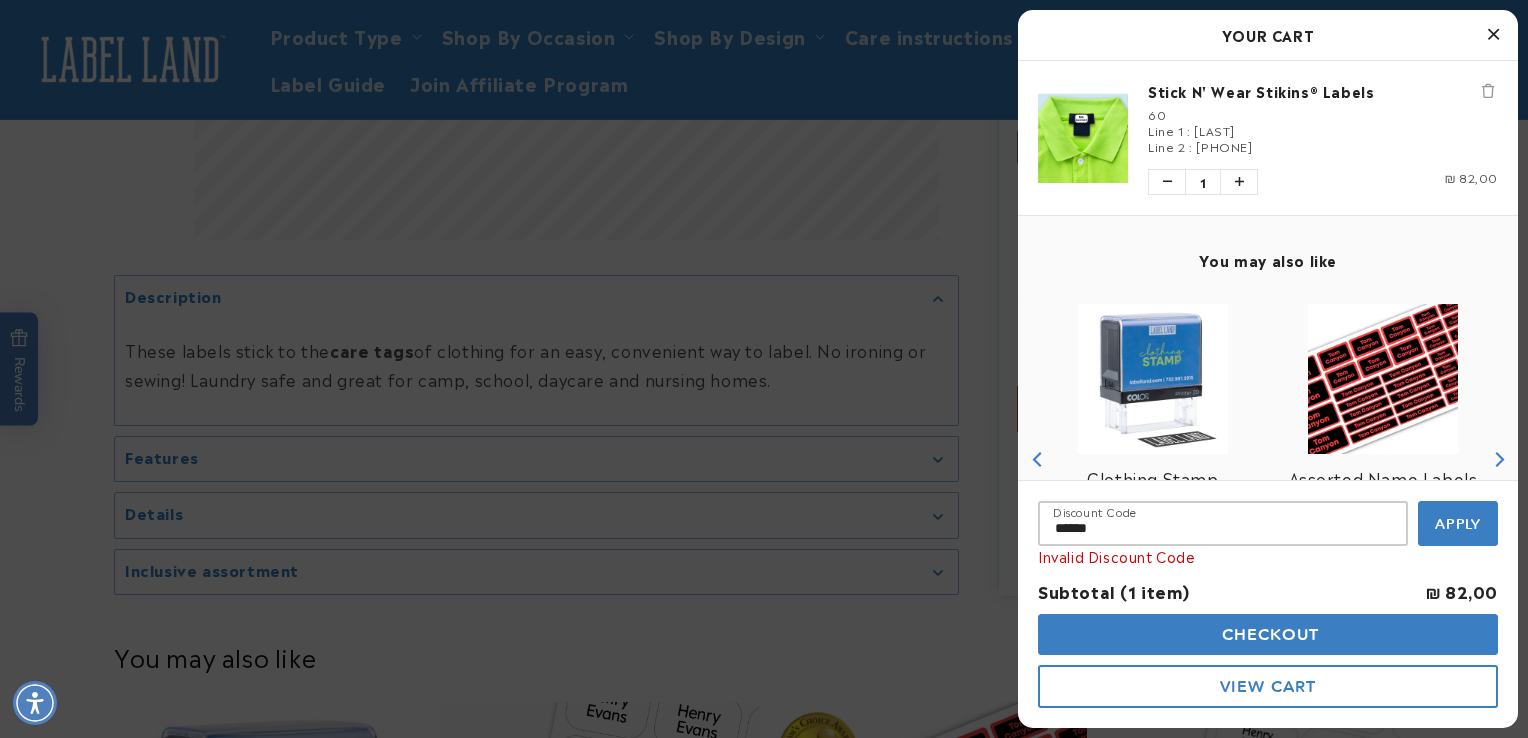 click on "Checkout" at bounding box center (1268, 634) 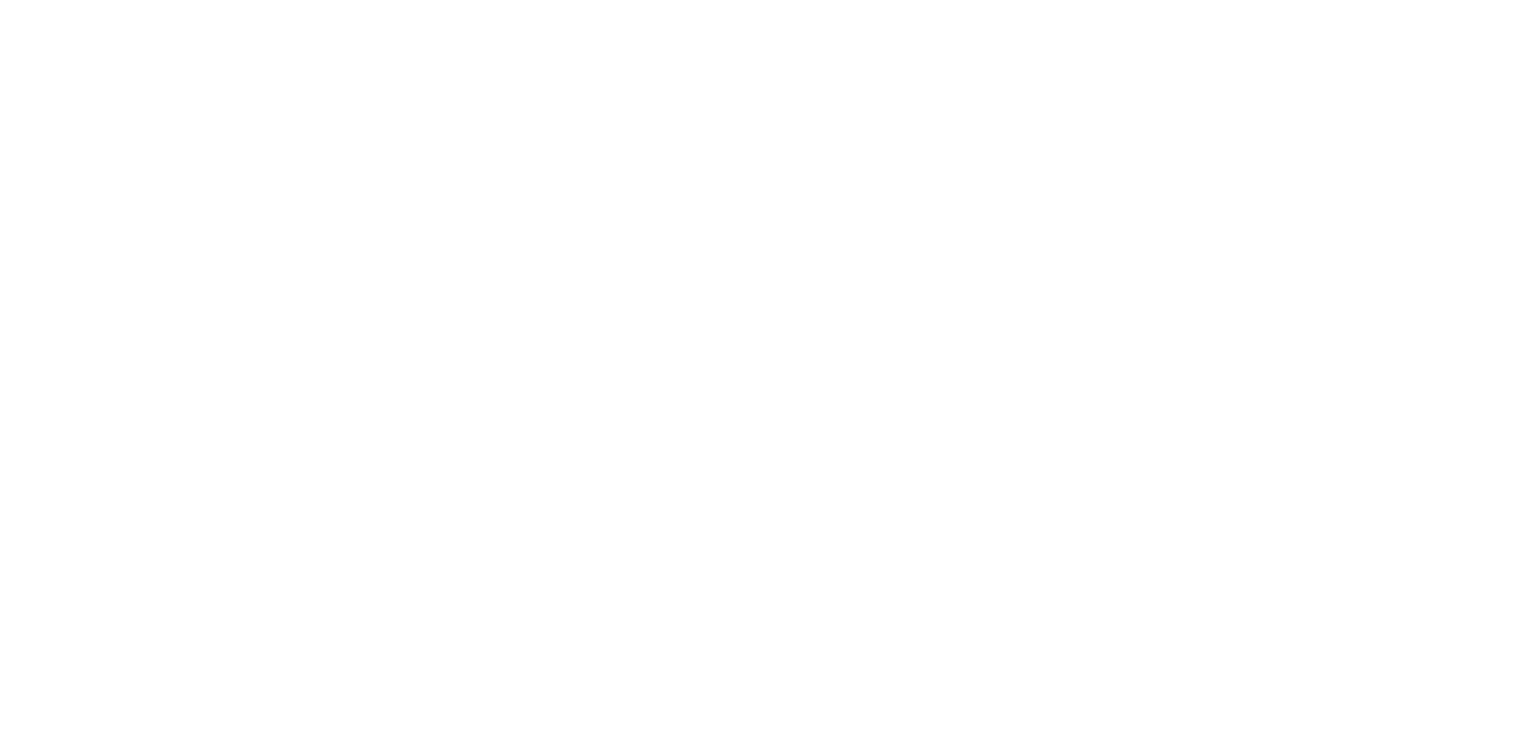 scroll, scrollTop: 0, scrollLeft: 0, axis: both 